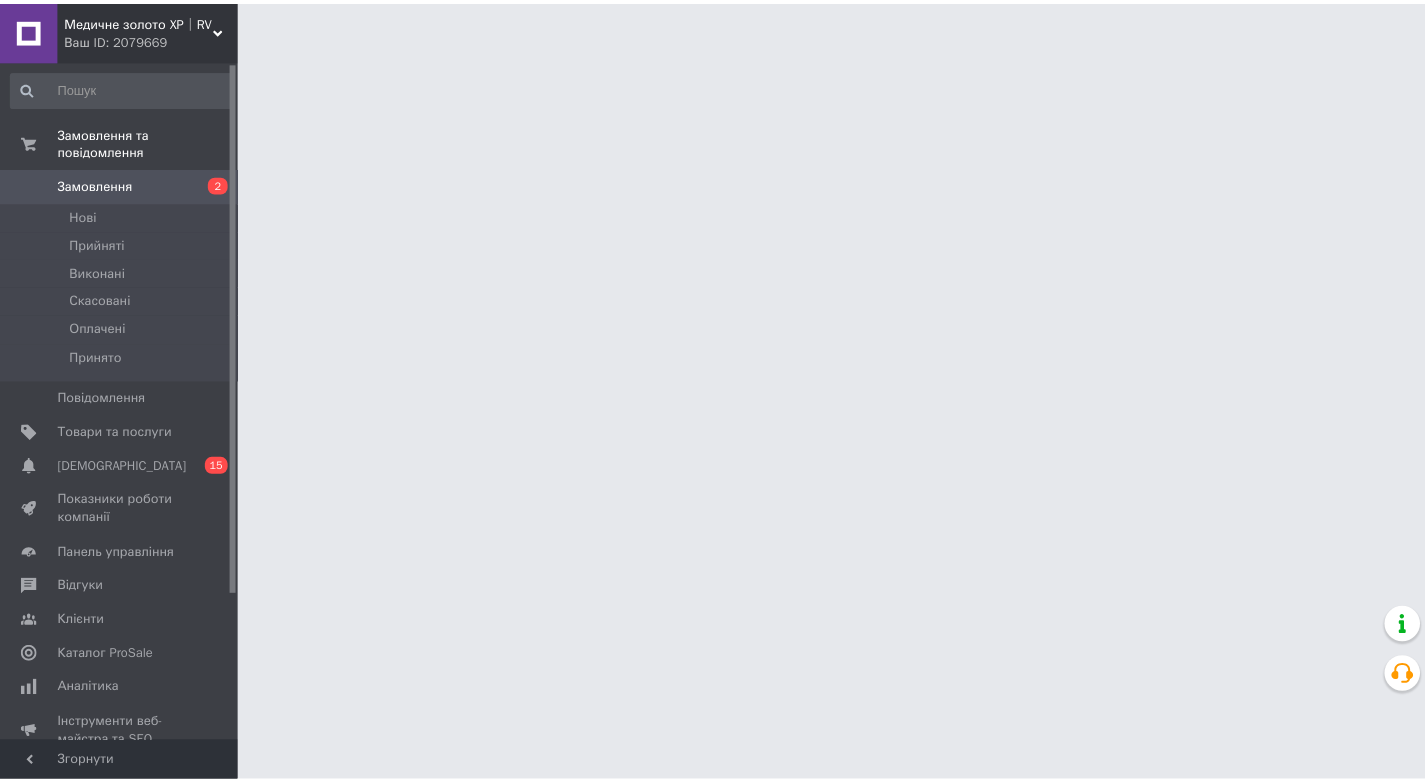 scroll, scrollTop: 0, scrollLeft: 0, axis: both 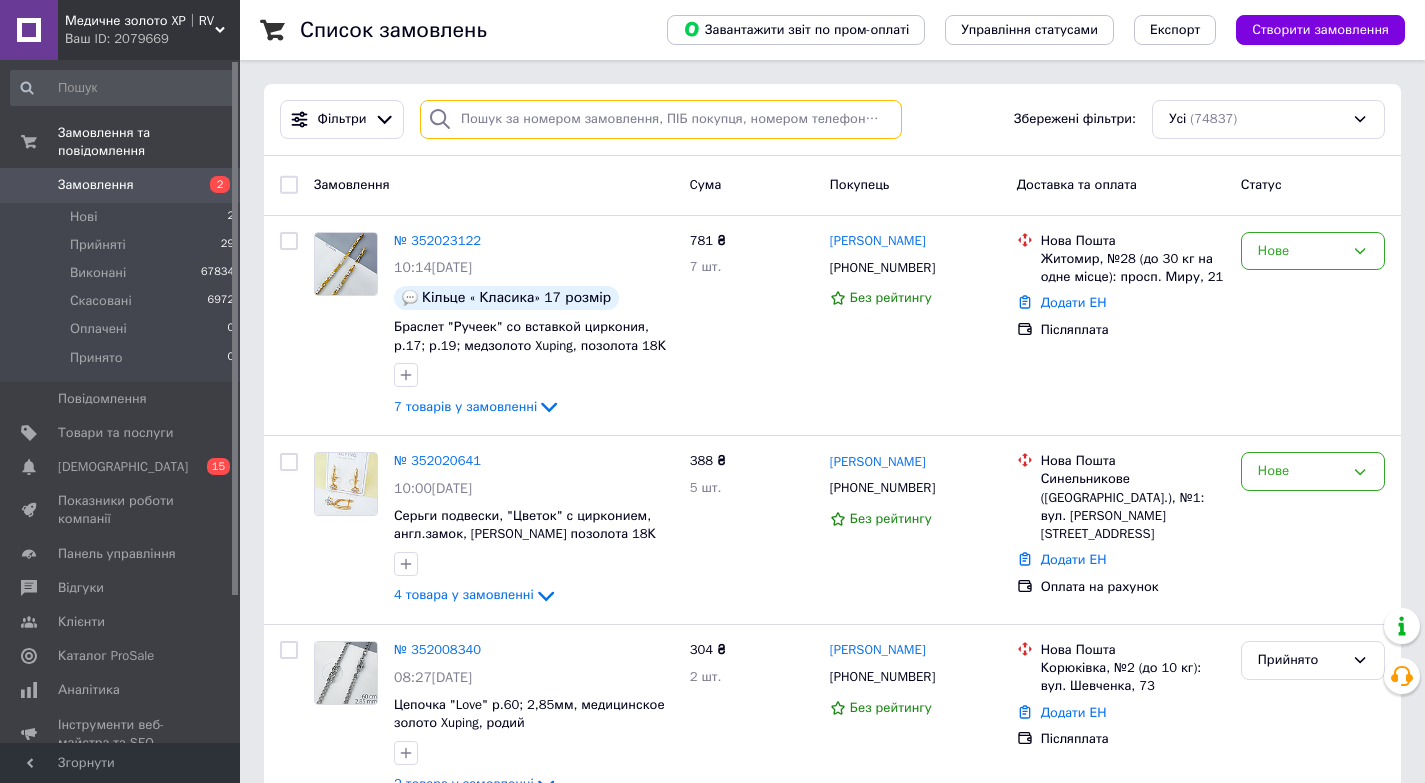 click at bounding box center (661, 119) 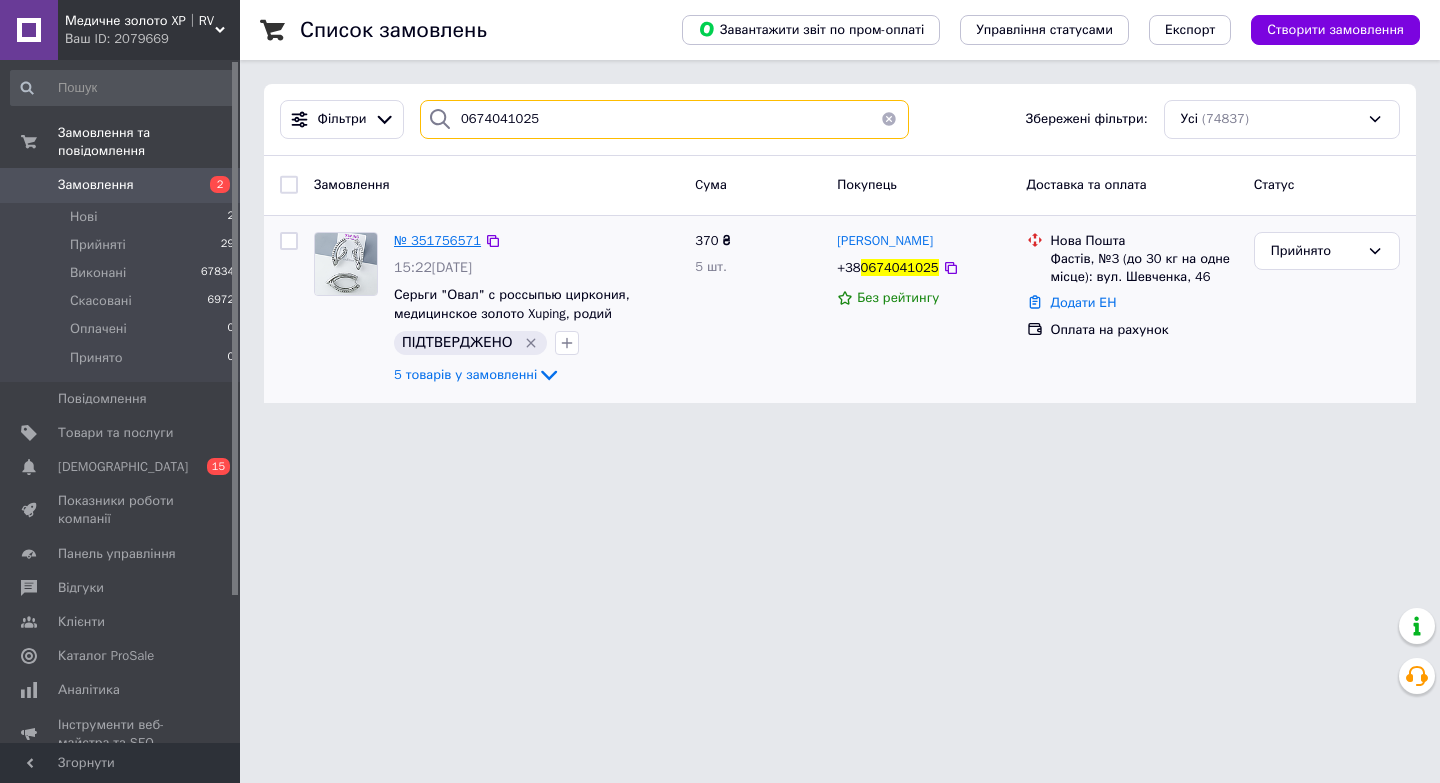 type on "0674041025" 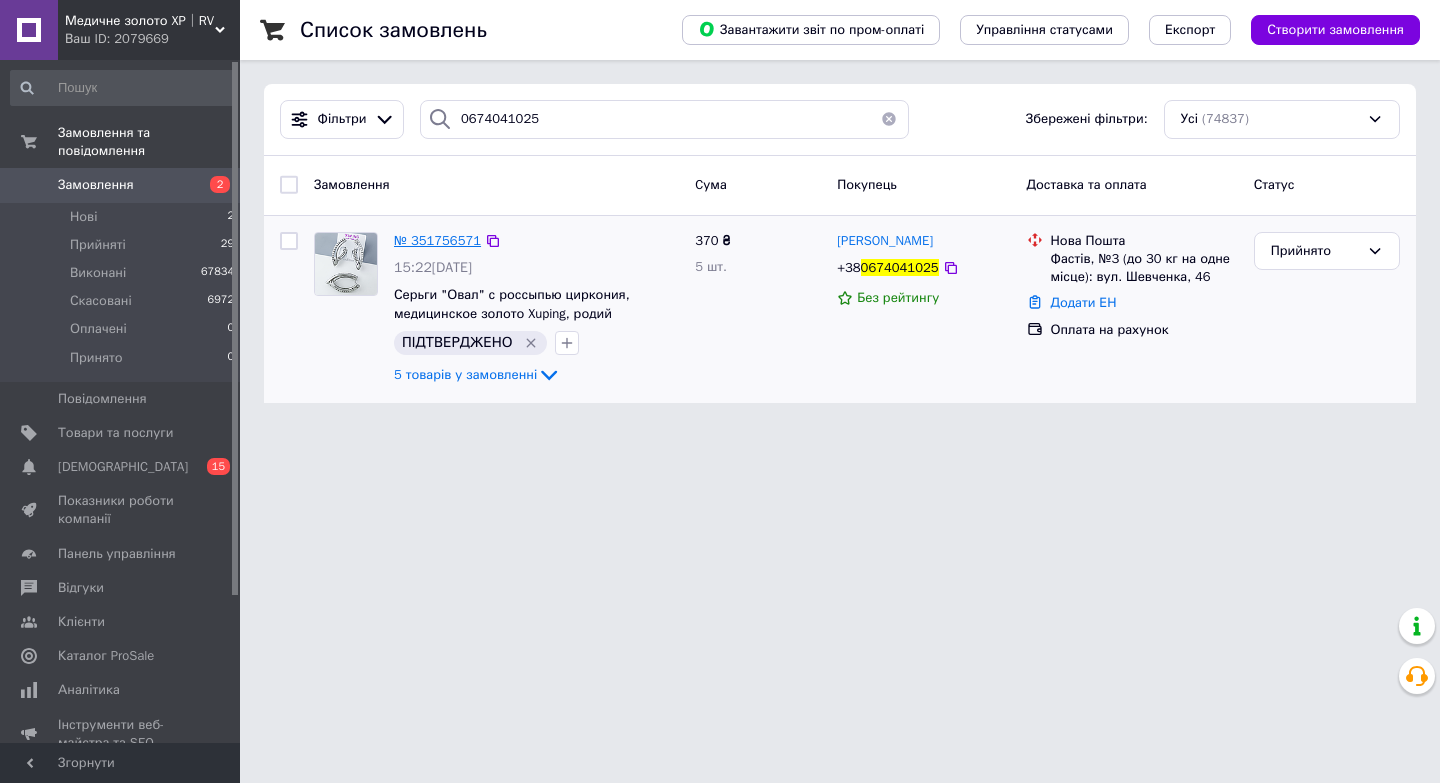 click on "№ 351756571" at bounding box center (437, 240) 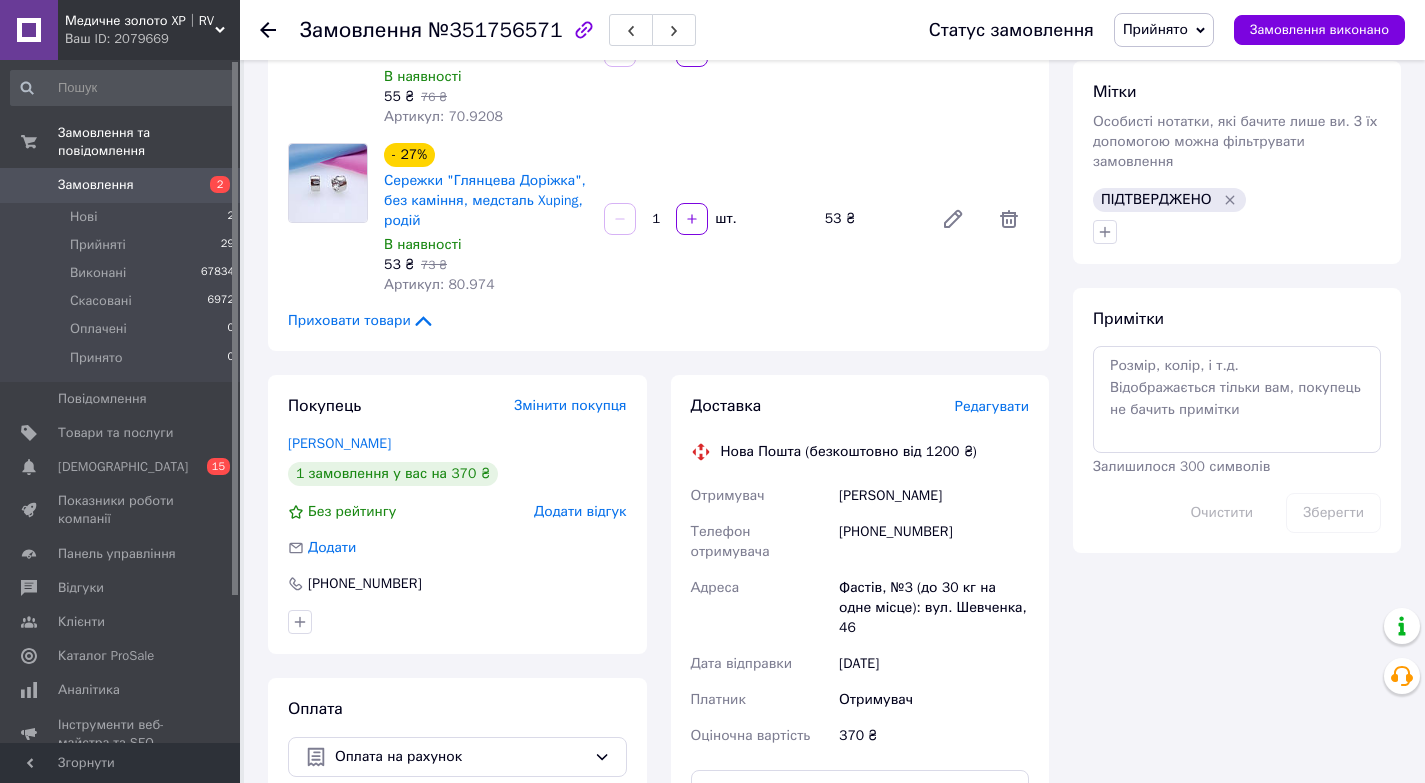 scroll, scrollTop: 0, scrollLeft: 0, axis: both 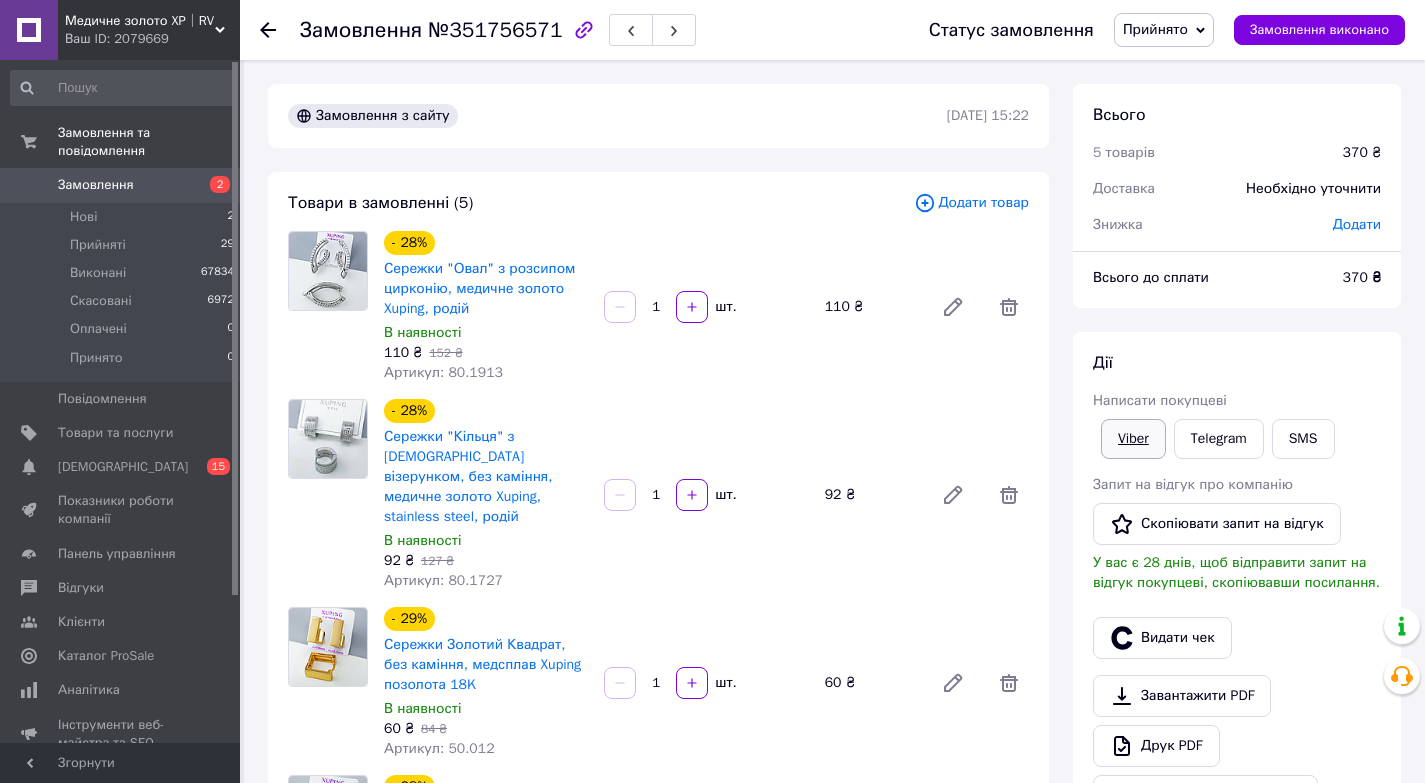 click on "Viber" at bounding box center [1133, 439] 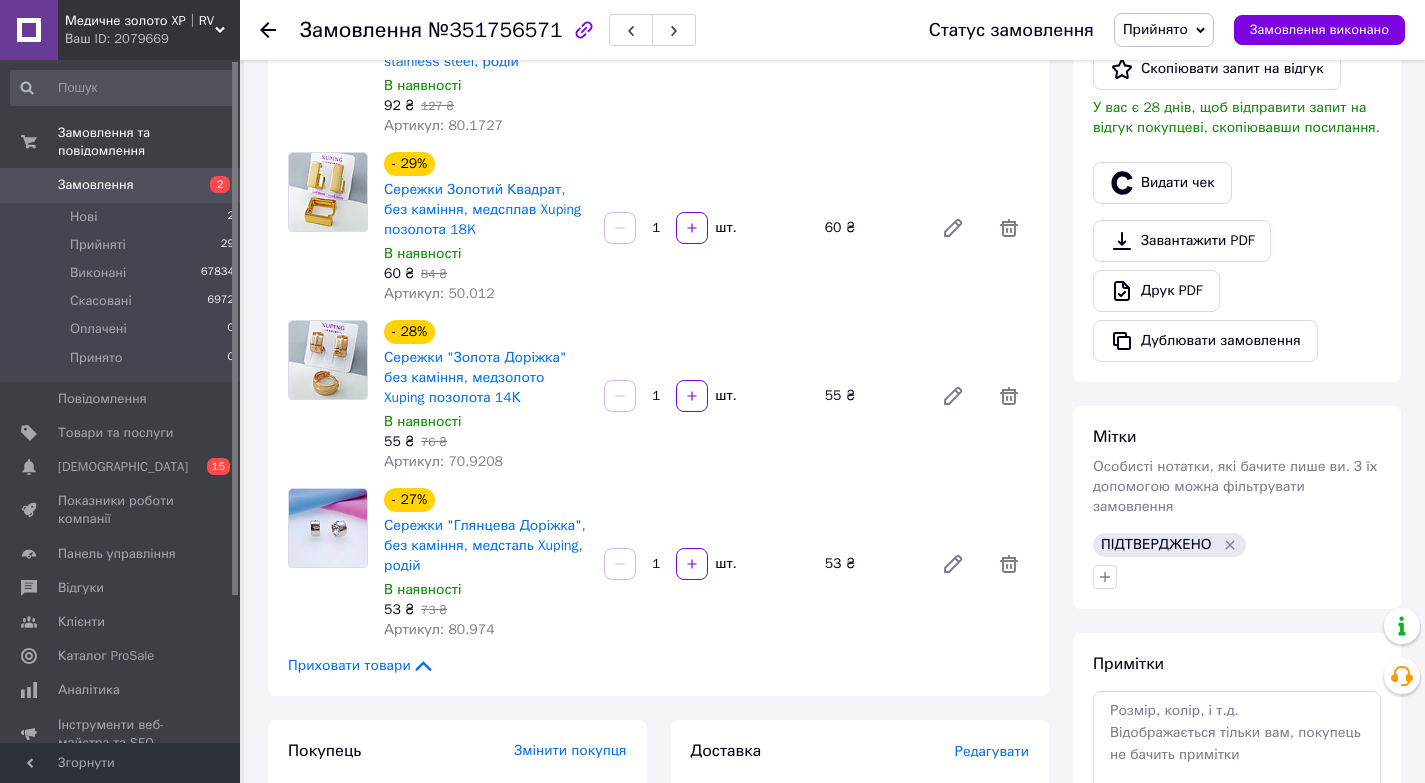 scroll, scrollTop: 0, scrollLeft: 0, axis: both 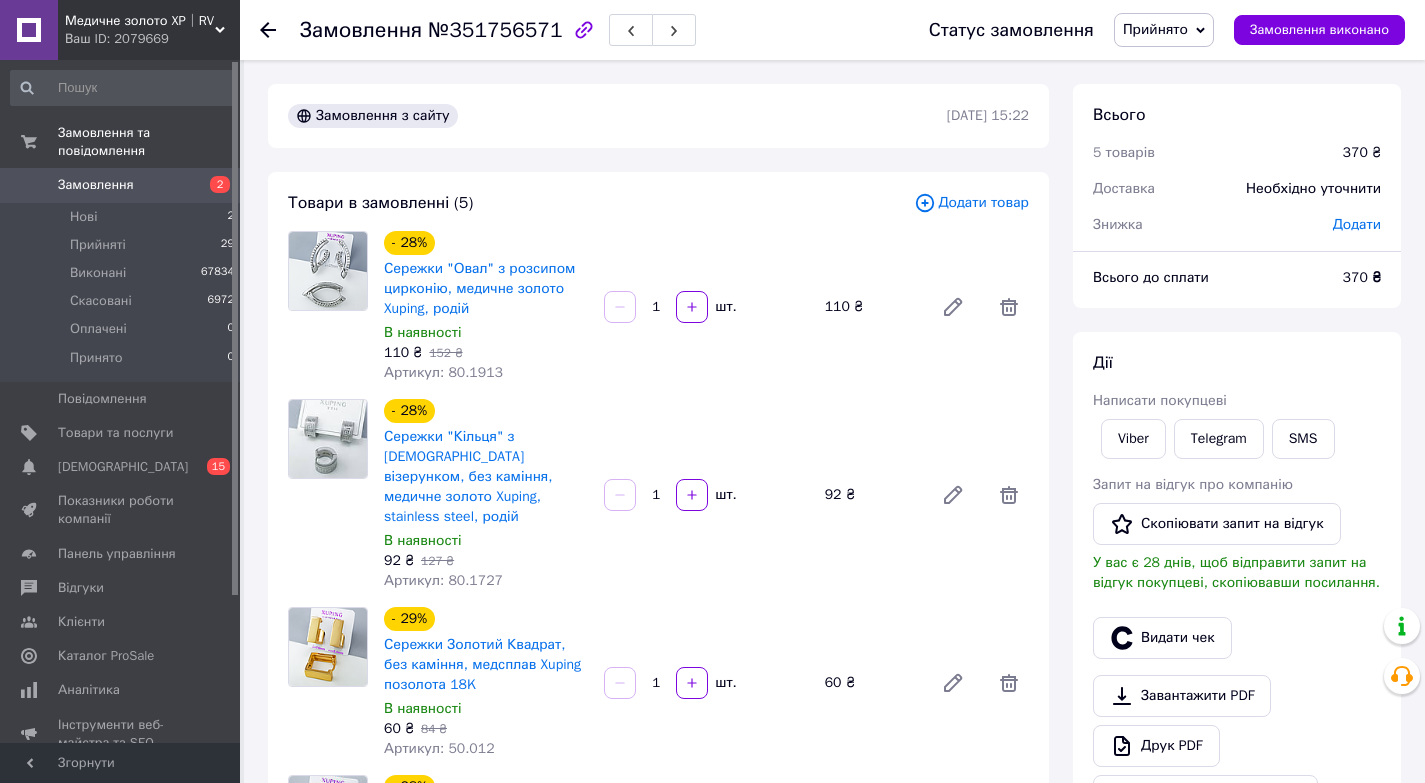 click 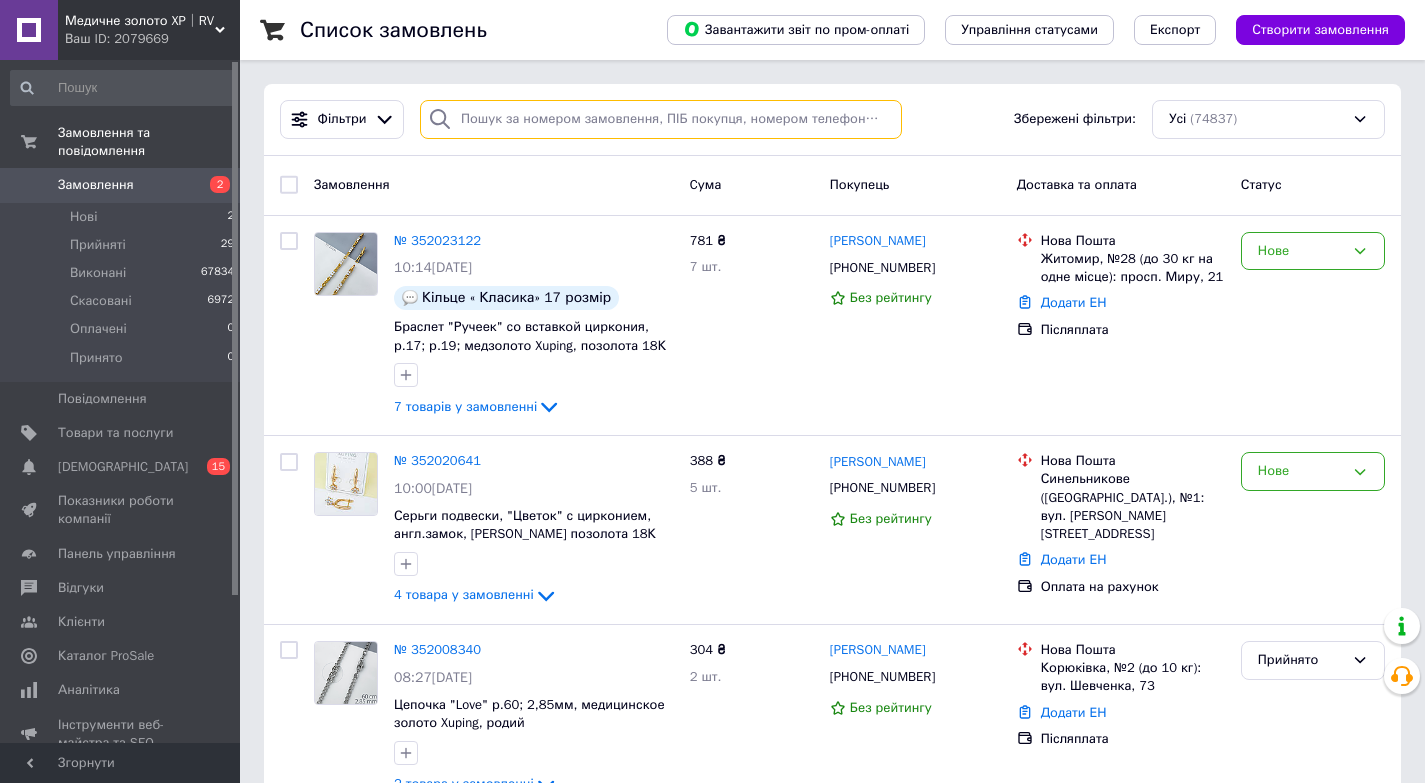 click at bounding box center (661, 119) 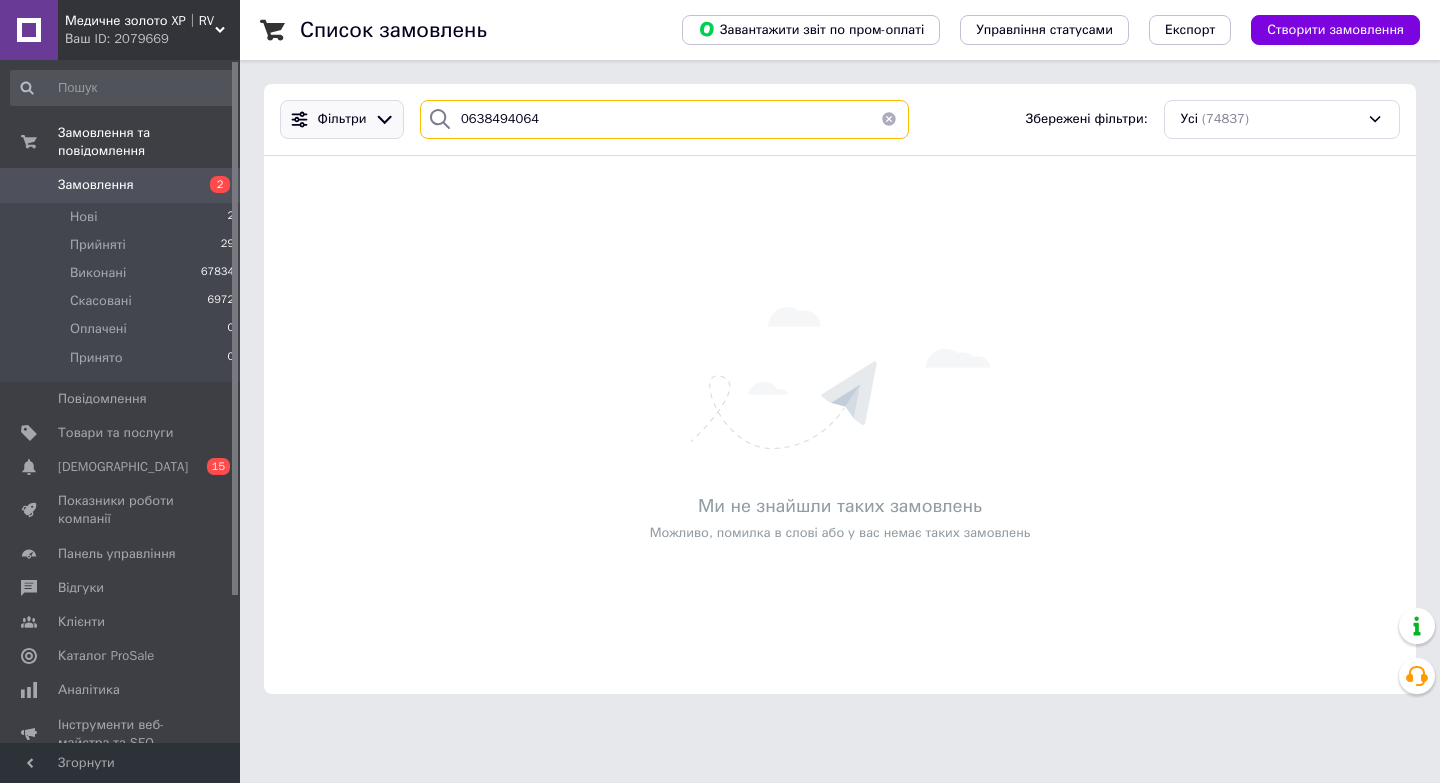 drag, startPoint x: 475, startPoint y: 136, endPoint x: 368, endPoint y: 135, distance: 107.00467 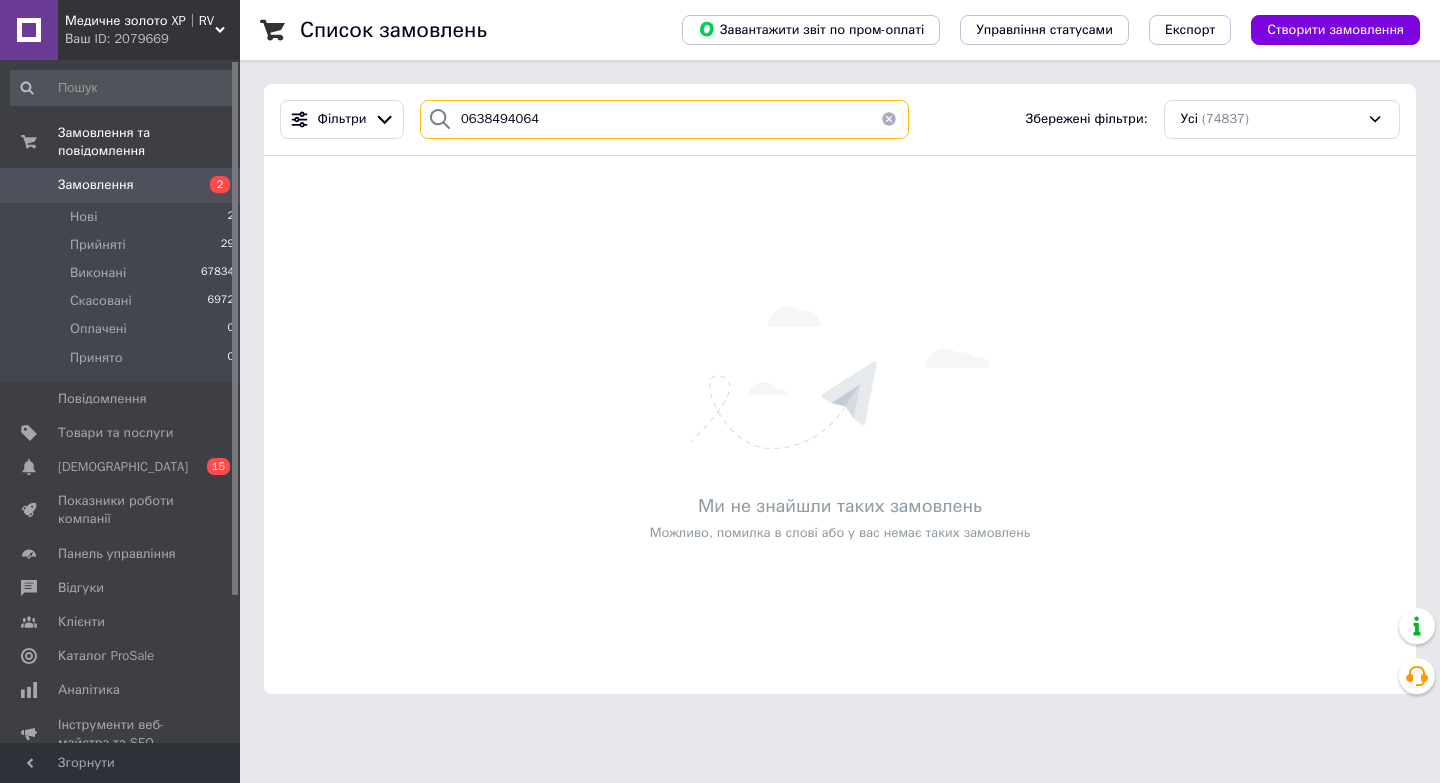type on "0638494064" 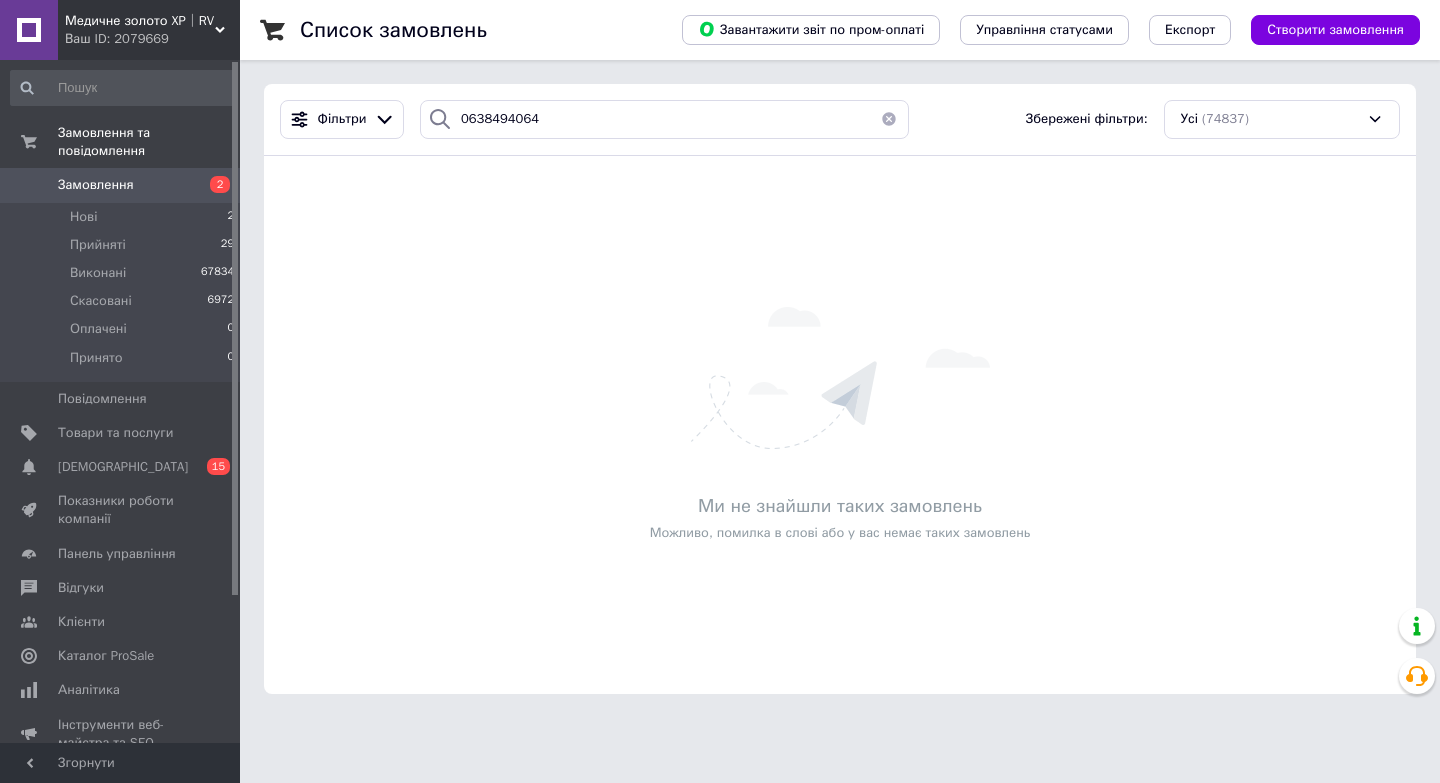 click at bounding box center (889, 119) 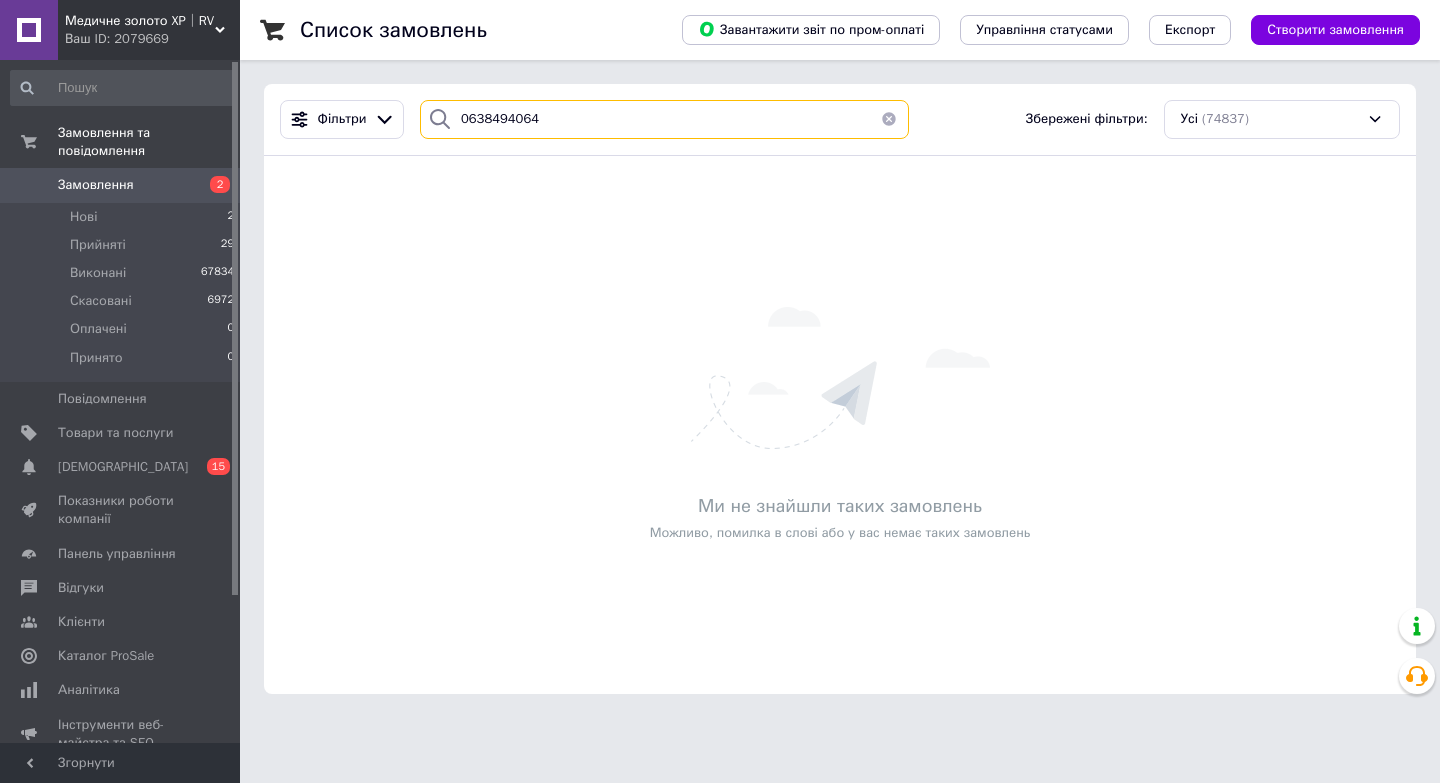type 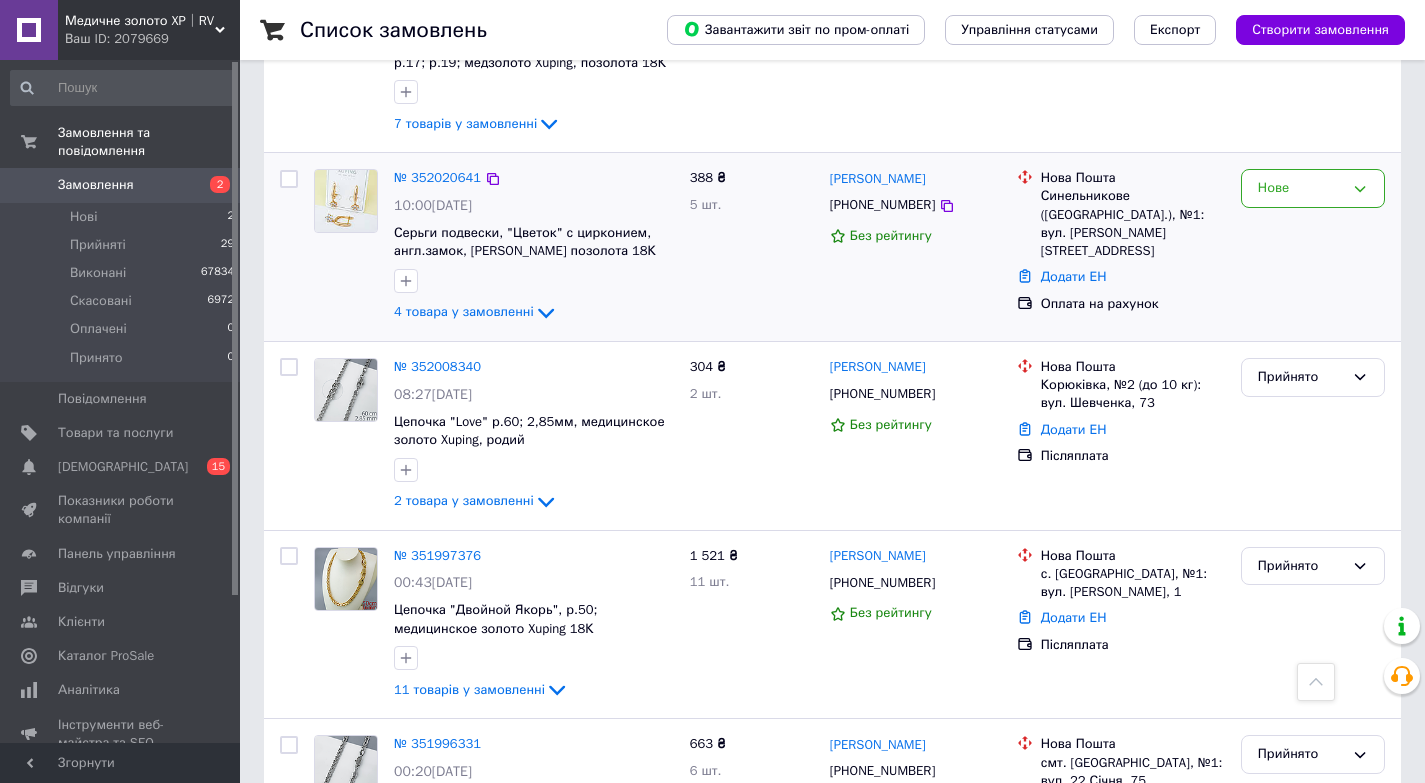 scroll, scrollTop: 0, scrollLeft: 0, axis: both 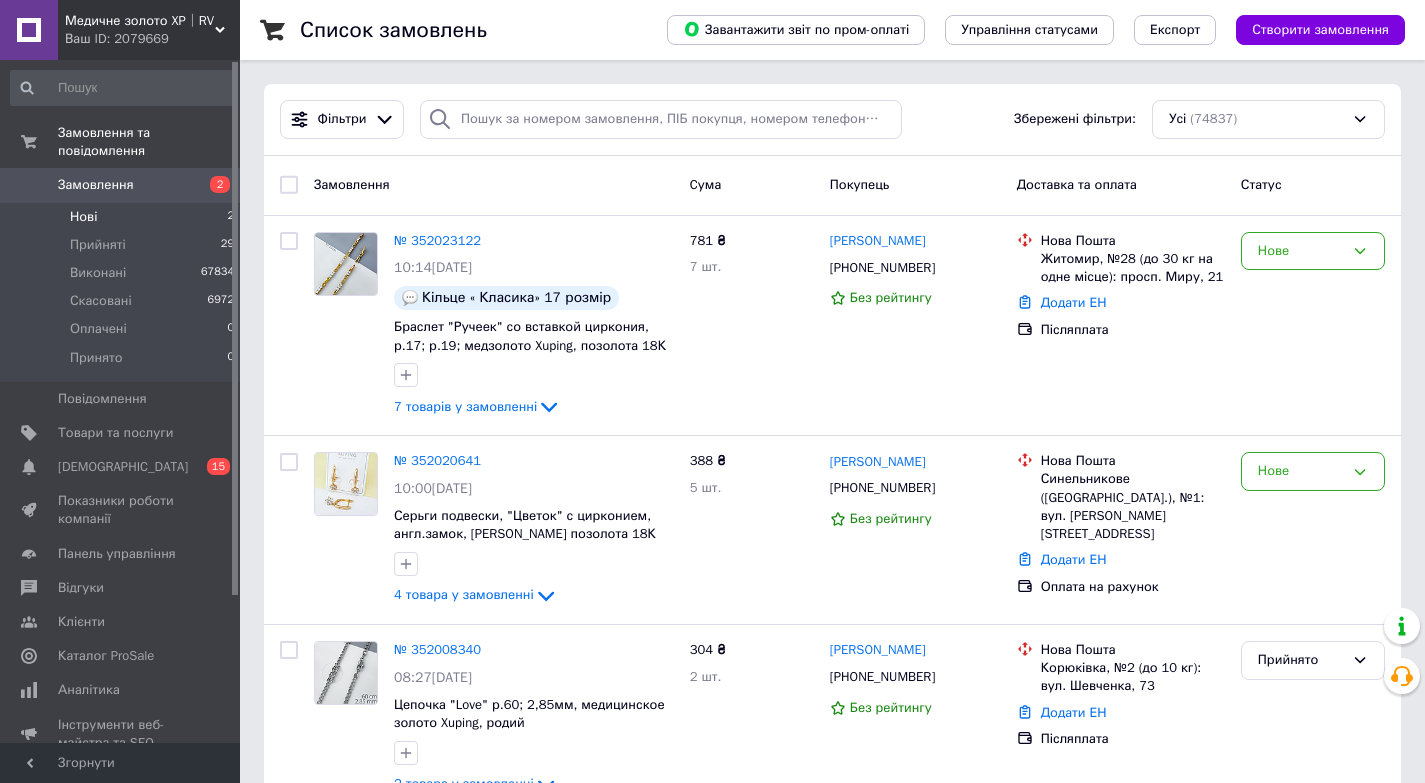 click on "Нові 2" at bounding box center (123, 217) 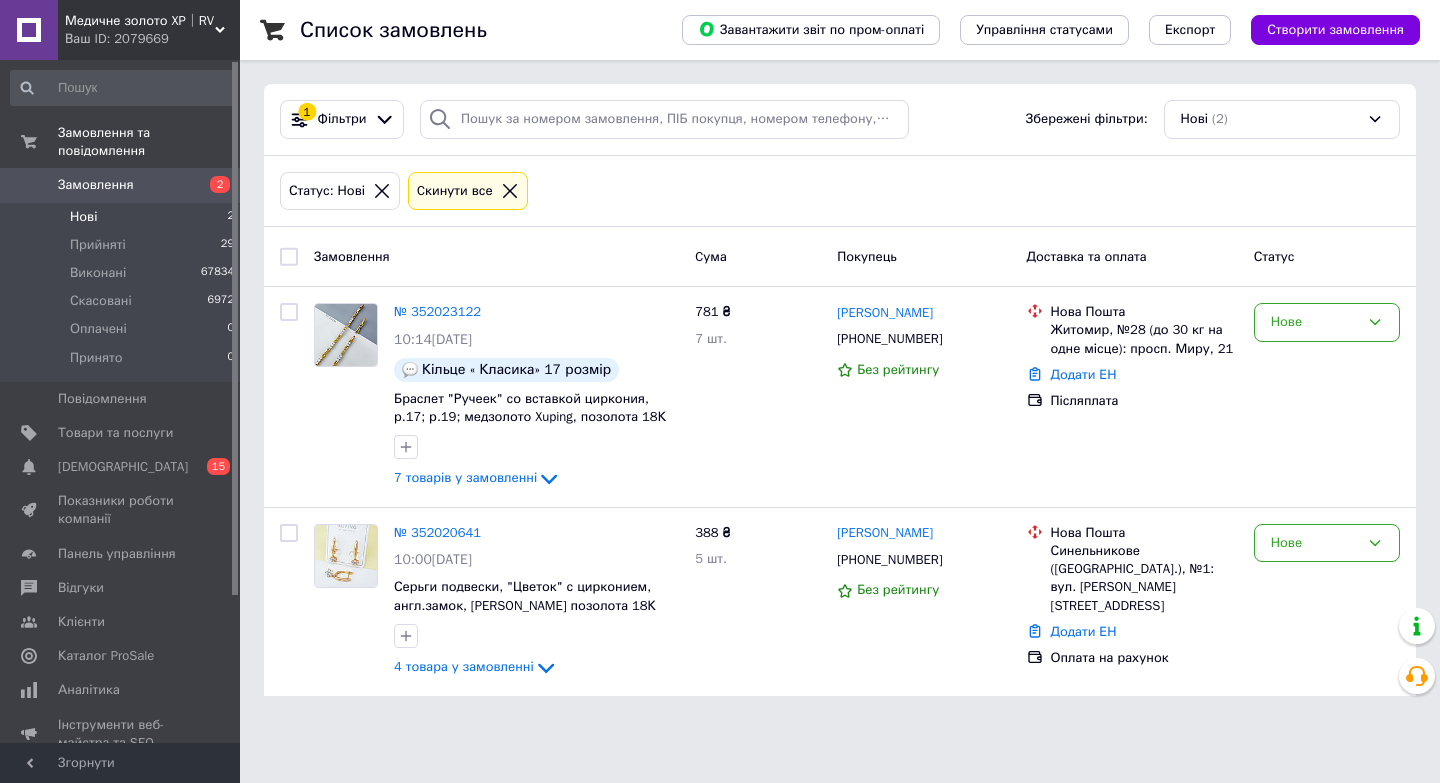 click on "Медичне золото XP│RV Ваш ID: 2079669 Сайт Медичне золото XP│RV Кабінет покупця Перевірити стан системи Сторінка на порталі Довідка Вийти Замовлення та повідомлення Замовлення 2 Нові 2 Прийняті 29 Виконані 67834 Скасовані 6972 Оплачені 0 Принято 0 Повідомлення 0 Товари та послуги Сповіщення 0 15 Показники роботи компанії Панель управління Відгуки Клієнти Каталог ProSale Аналітика Інструменти веб-майстра та SEO Управління сайтом Гаманець компанії [PERSON_NAME] Тарифи та рахунки Prom топ Згорнути
Експорт 1" at bounding box center [720, 360] 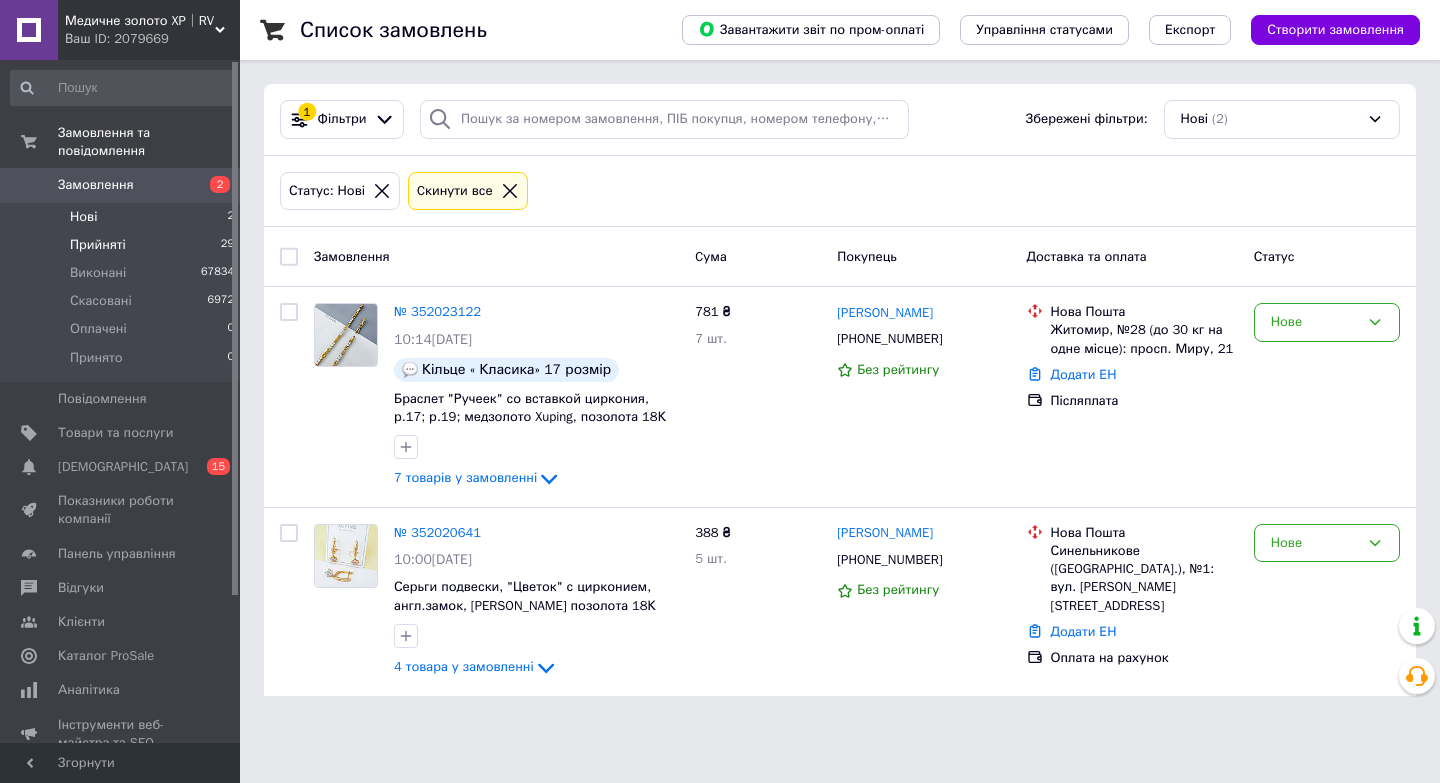 click on "Прийняті 29" at bounding box center (123, 245) 